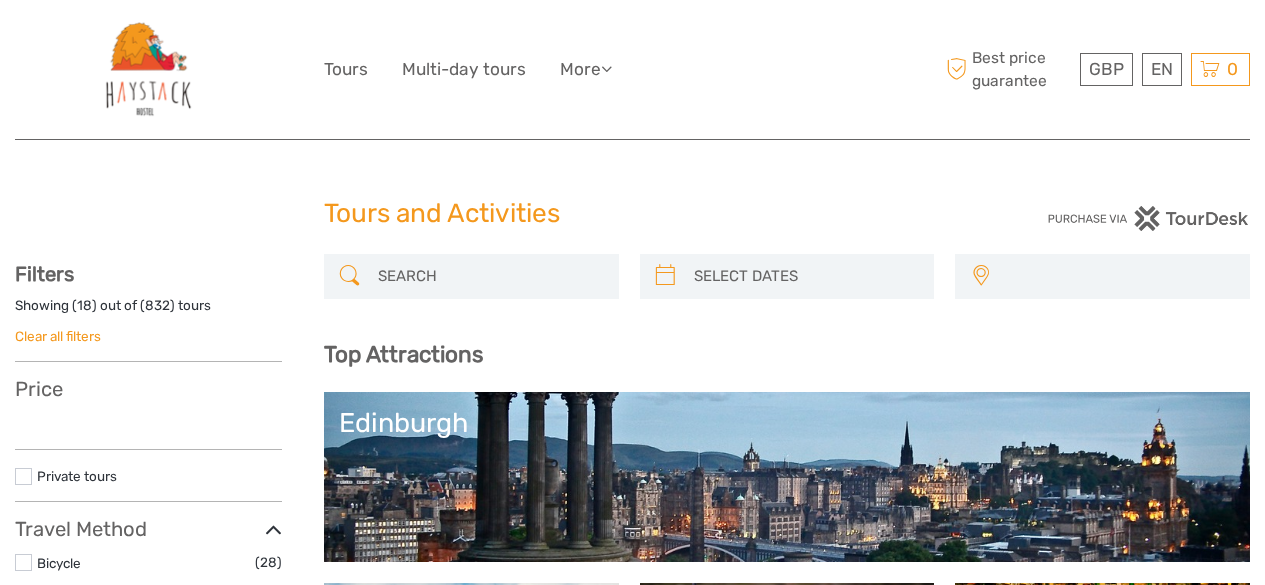 select 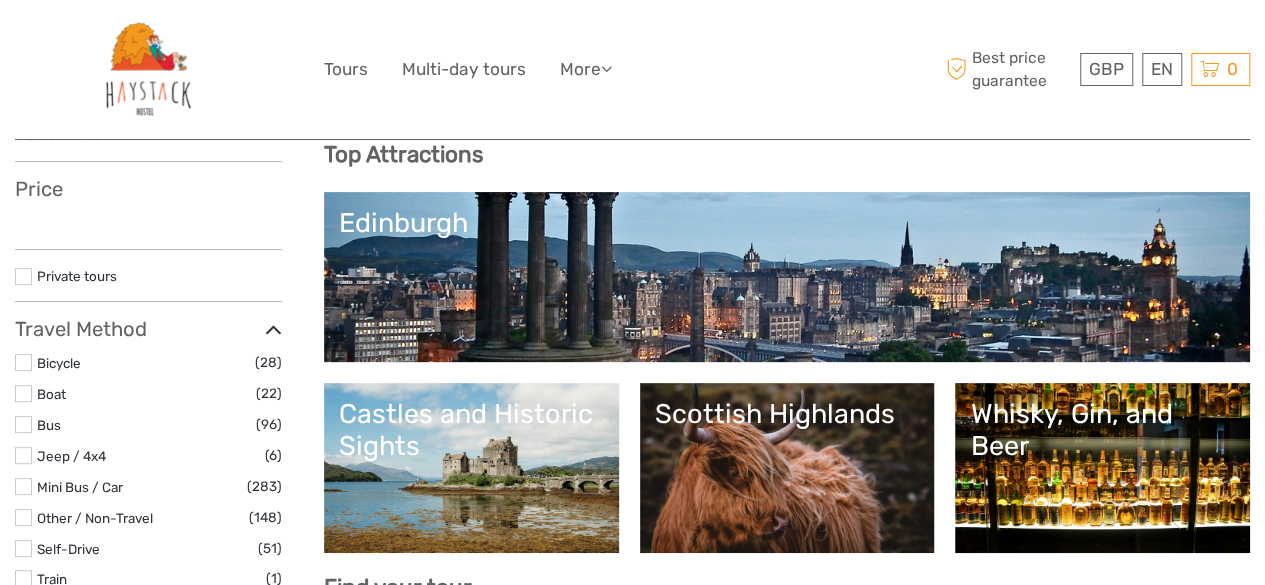scroll, scrollTop: 0, scrollLeft: 0, axis: both 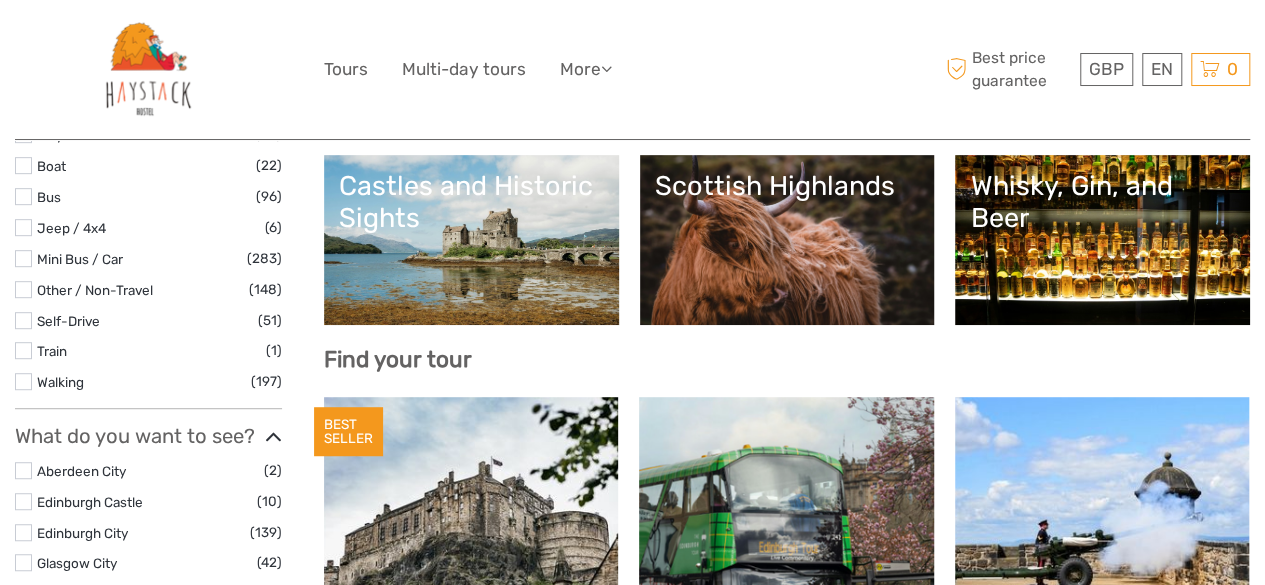select 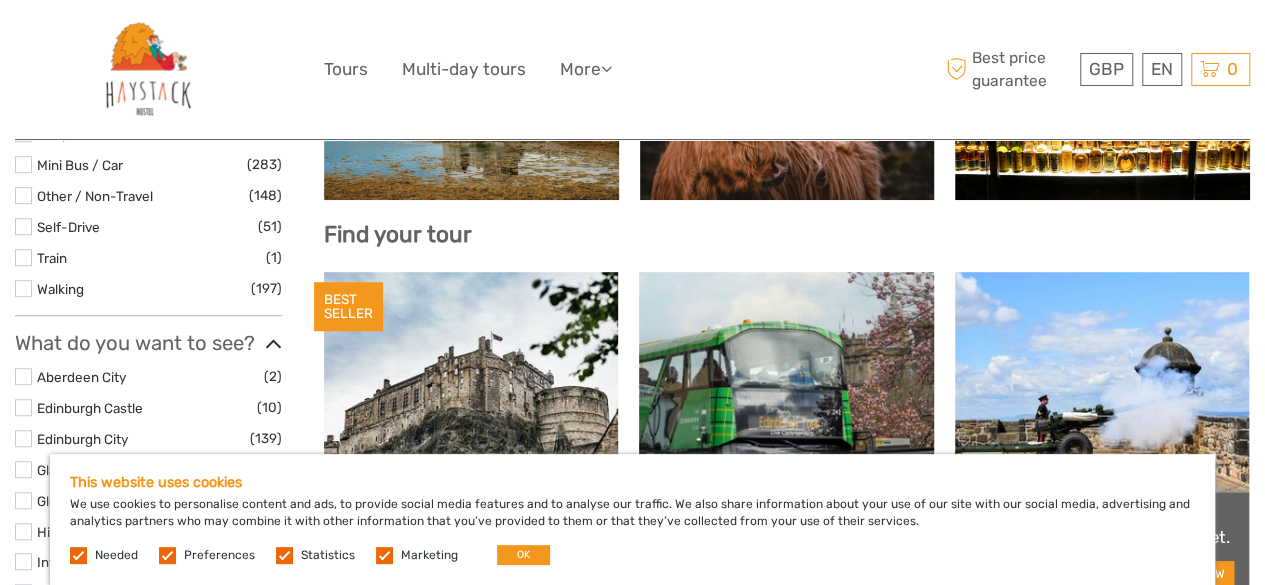 scroll, scrollTop: 600, scrollLeft: 0, axis: vertical 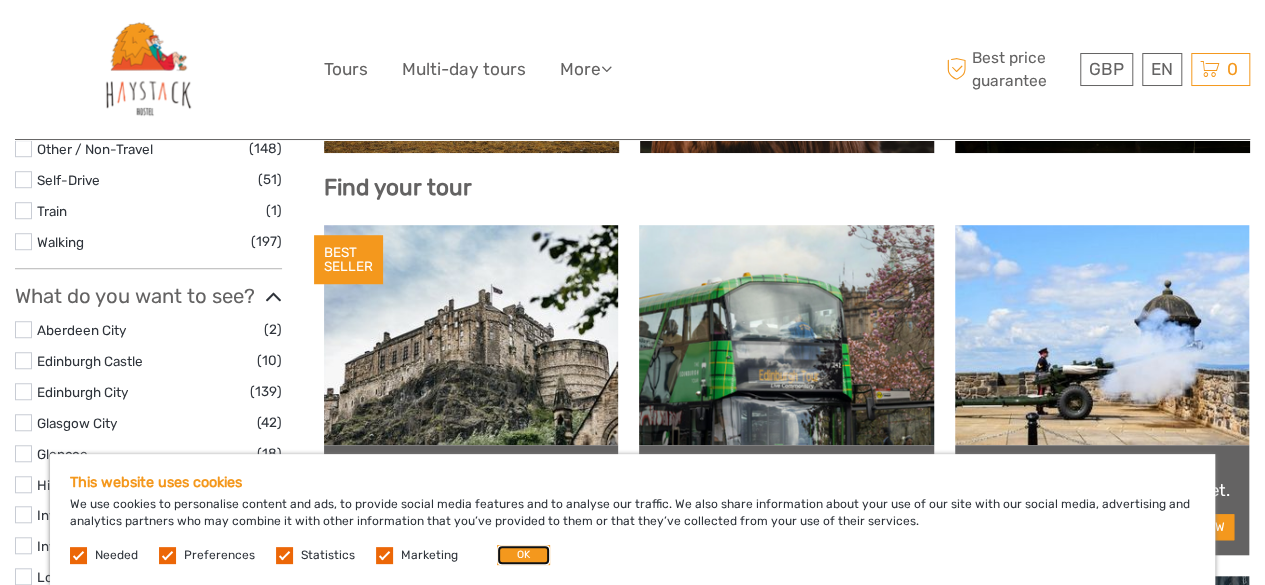 click on "OK" at bounding box center (523, 555) 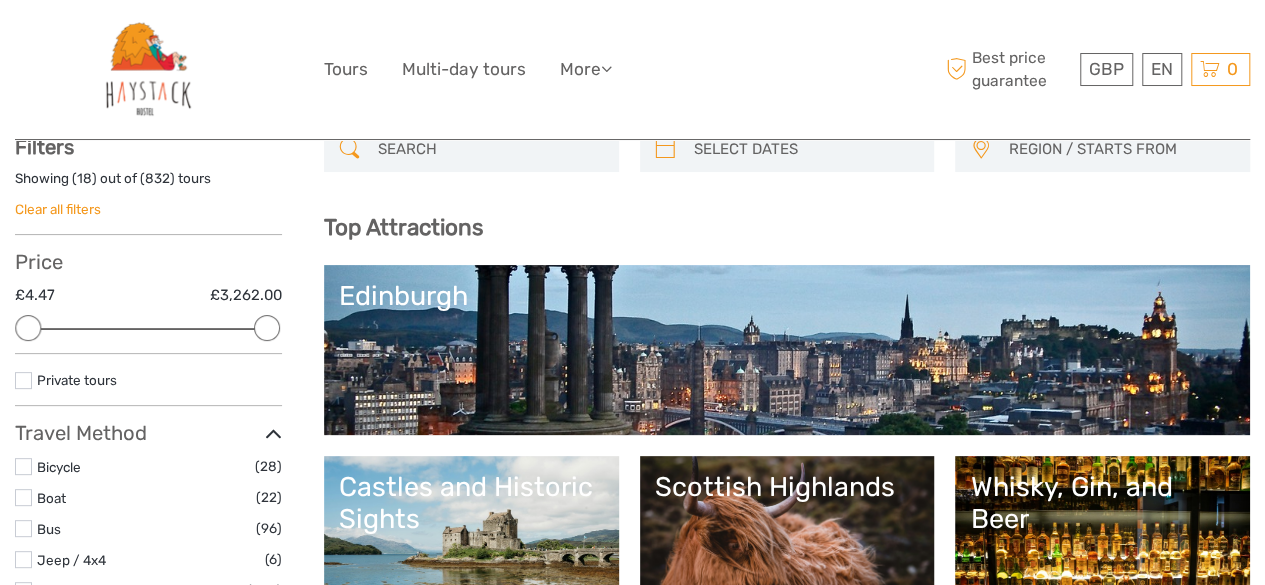 scroll, scrollTop: 300, scrollLeft: 0, axis: vertical 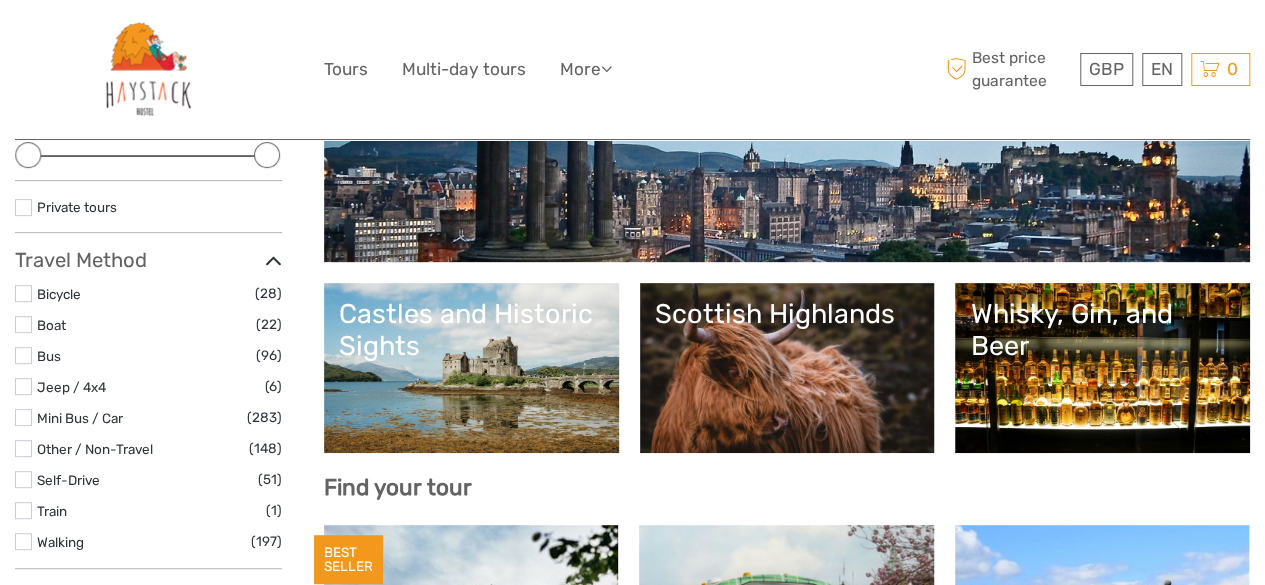 click on "Scottish Highlands" at bounding box center [787, 368] 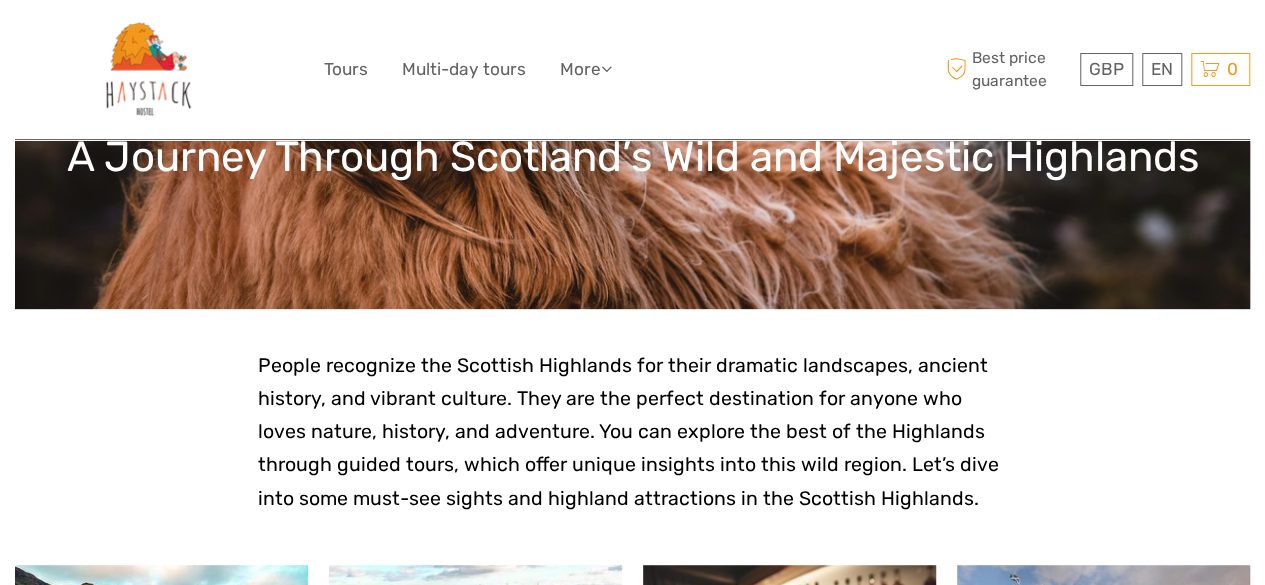 scroll, scrollTop: 300, scrollLeft: 0, axis: vertical 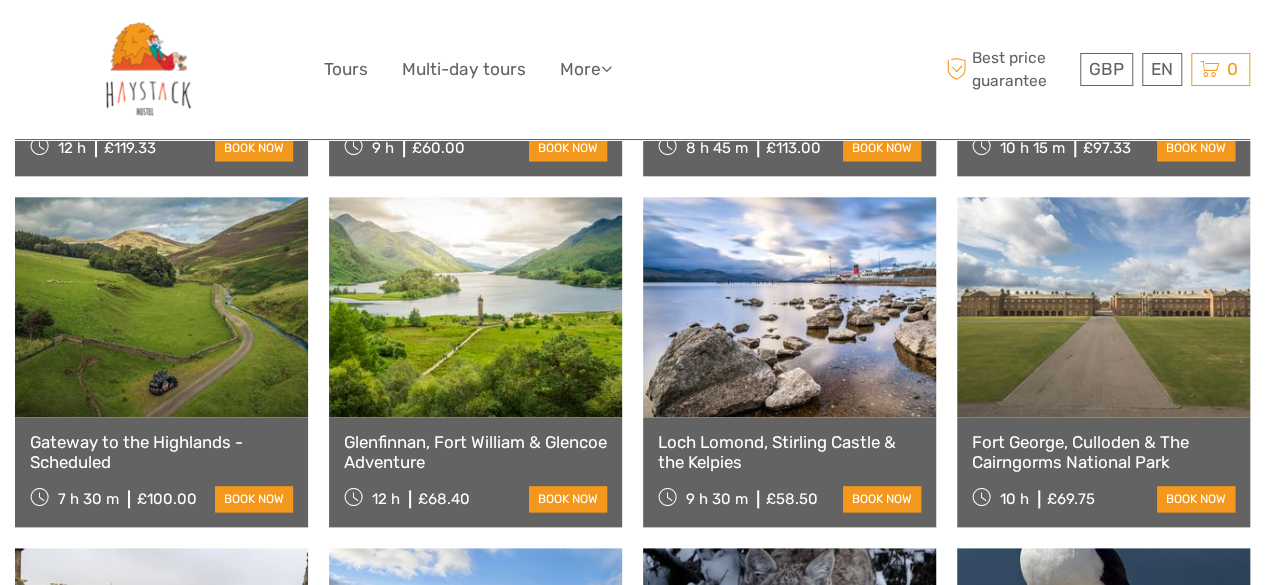 click at bounding box center (475, 307) 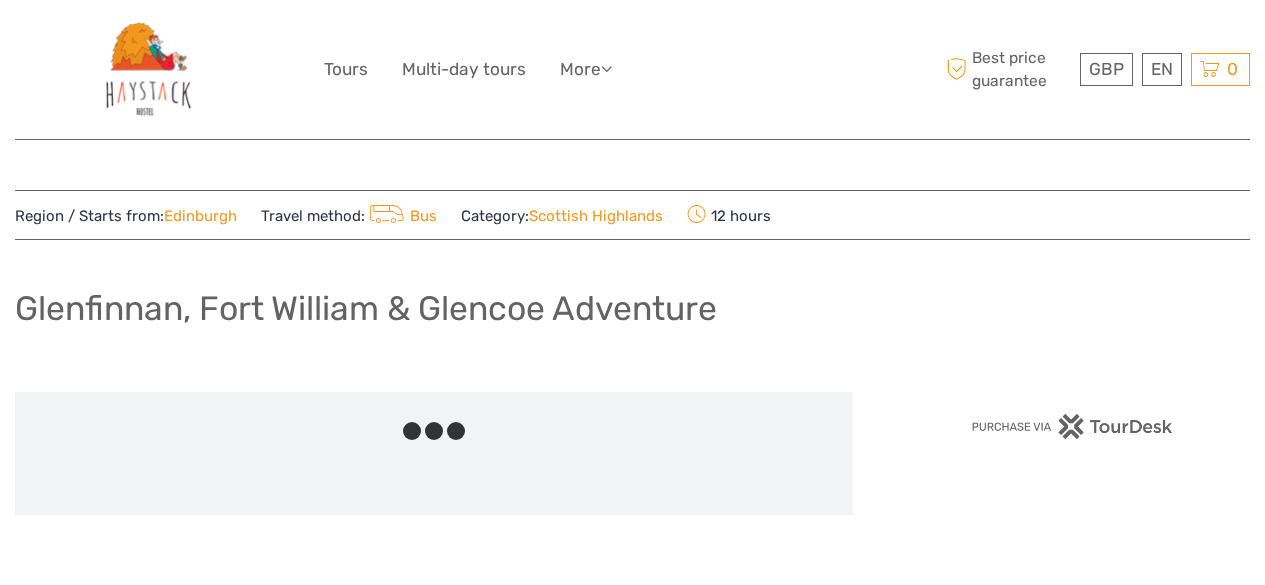 scroll, scrollTop: 0, scrollLeft: 0, axis: both 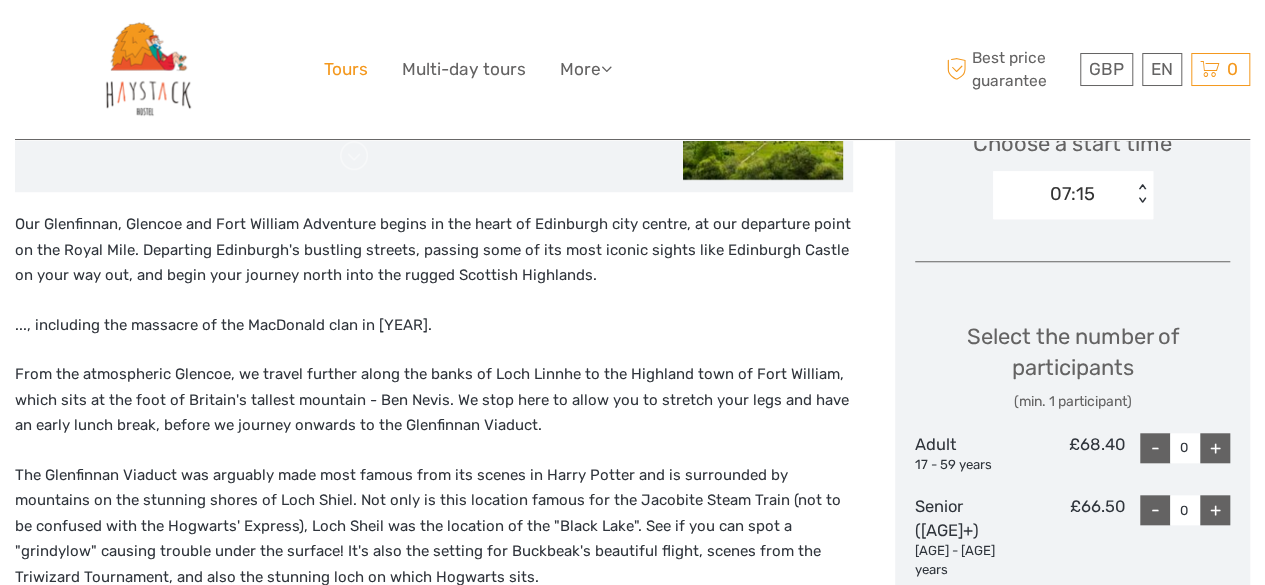 click on "Tours" at bounding box center (346, 69) 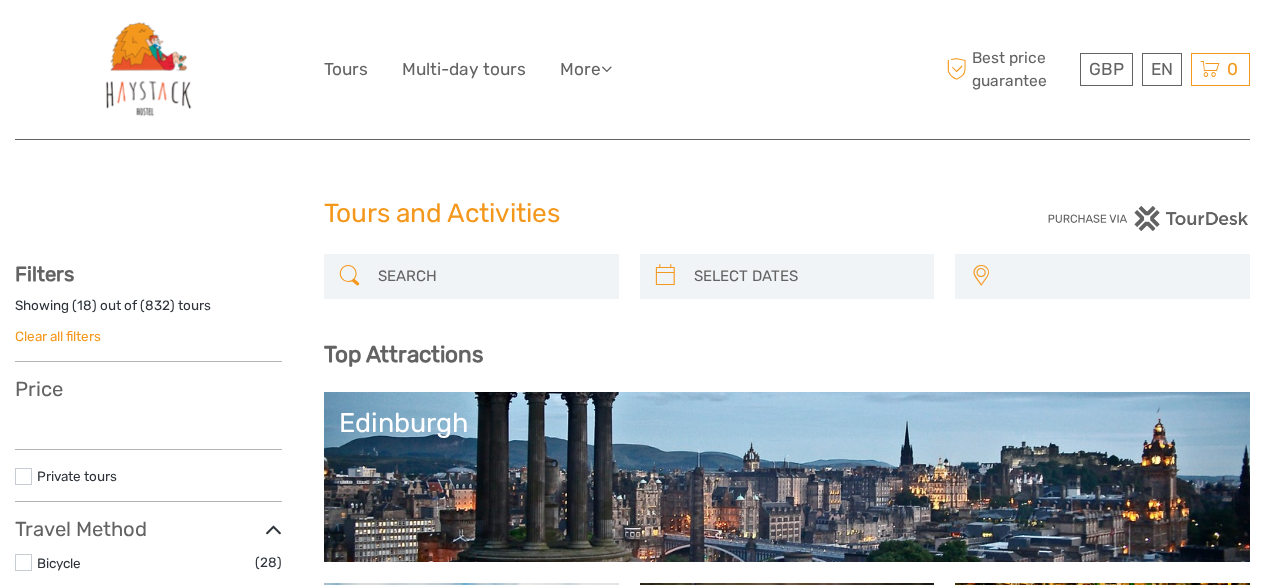 select 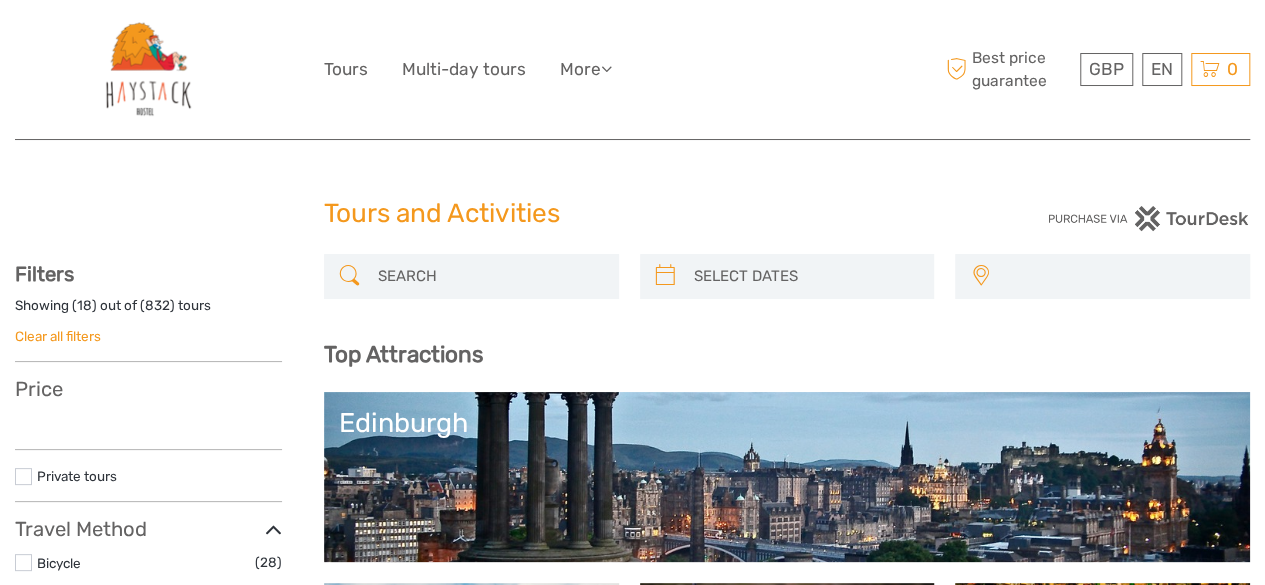 select 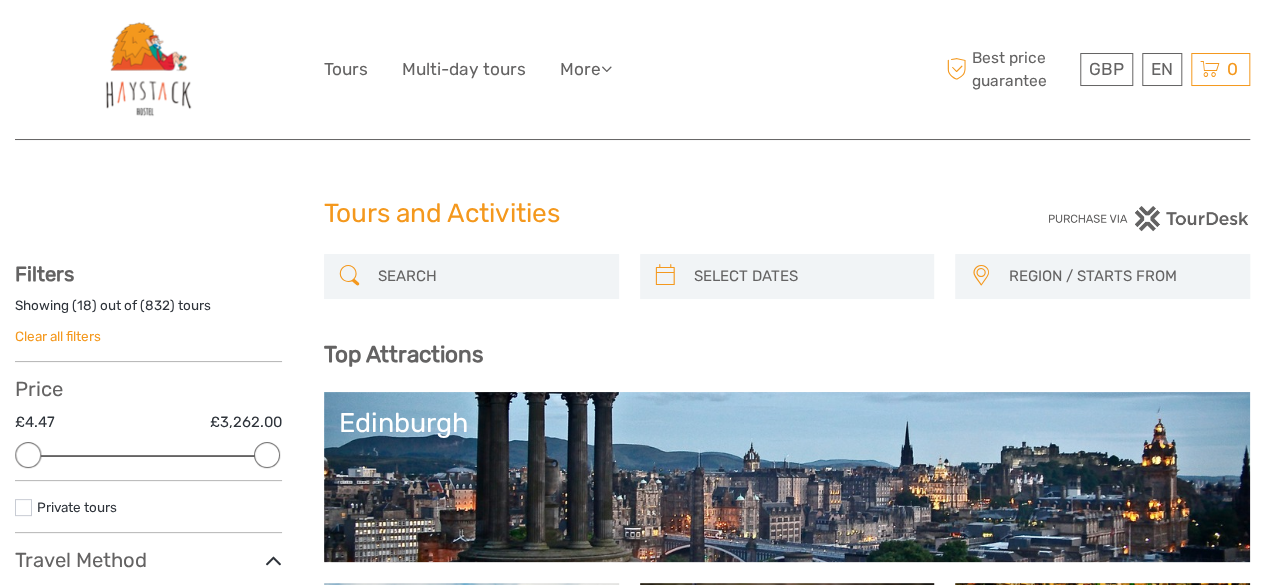 scroll, scrollTop: 0, scrollLeft: 0, axis: both 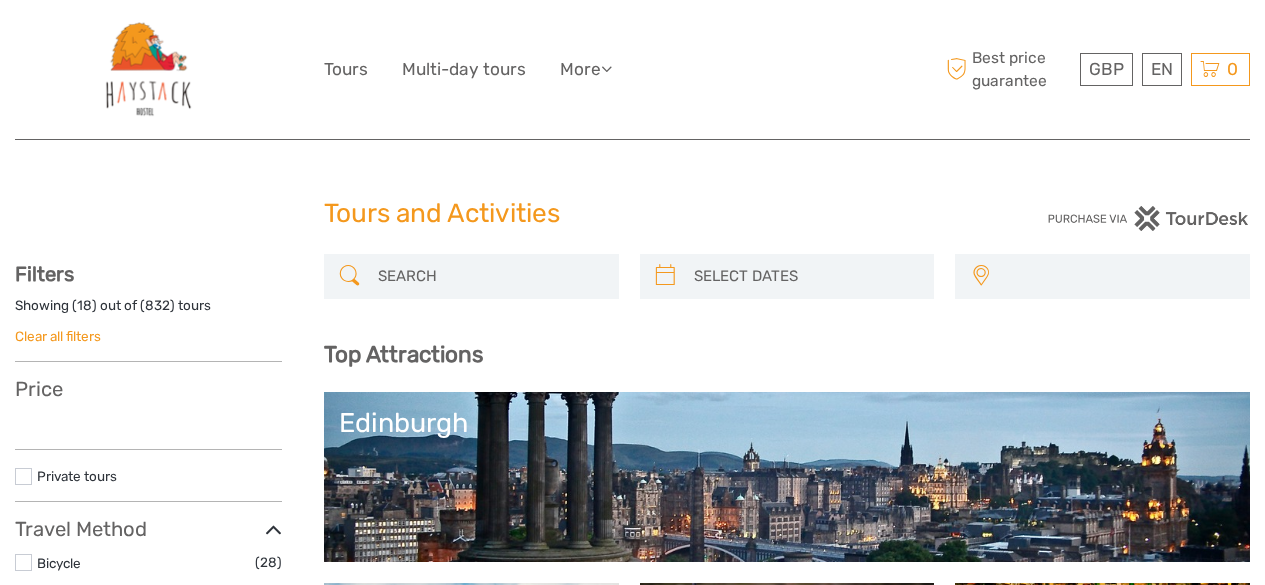 select 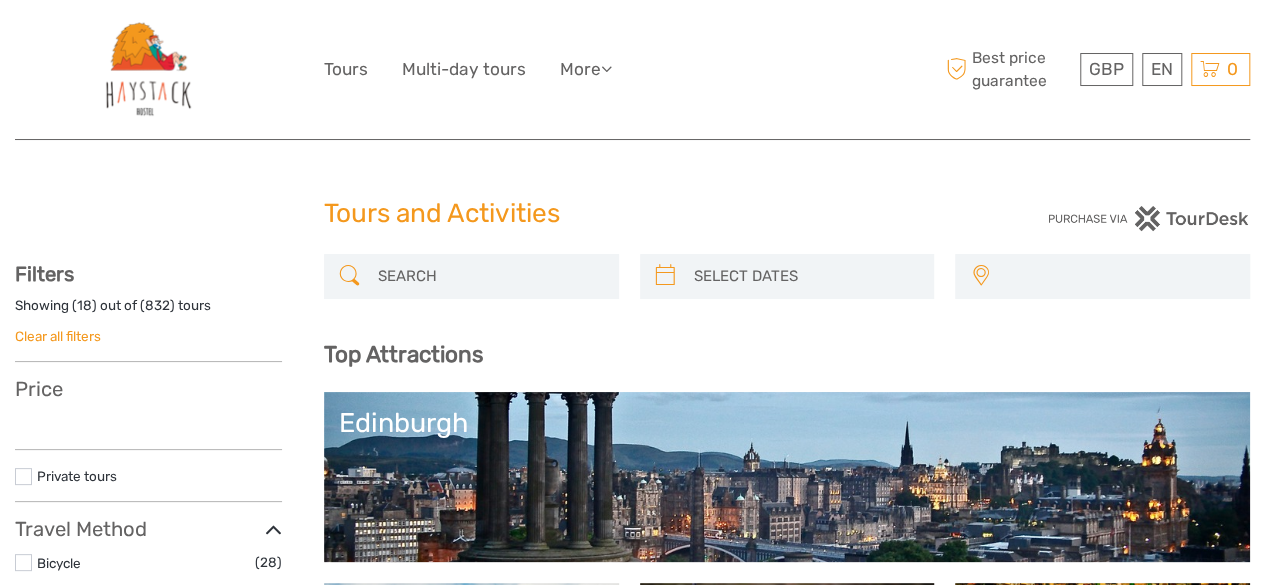 select 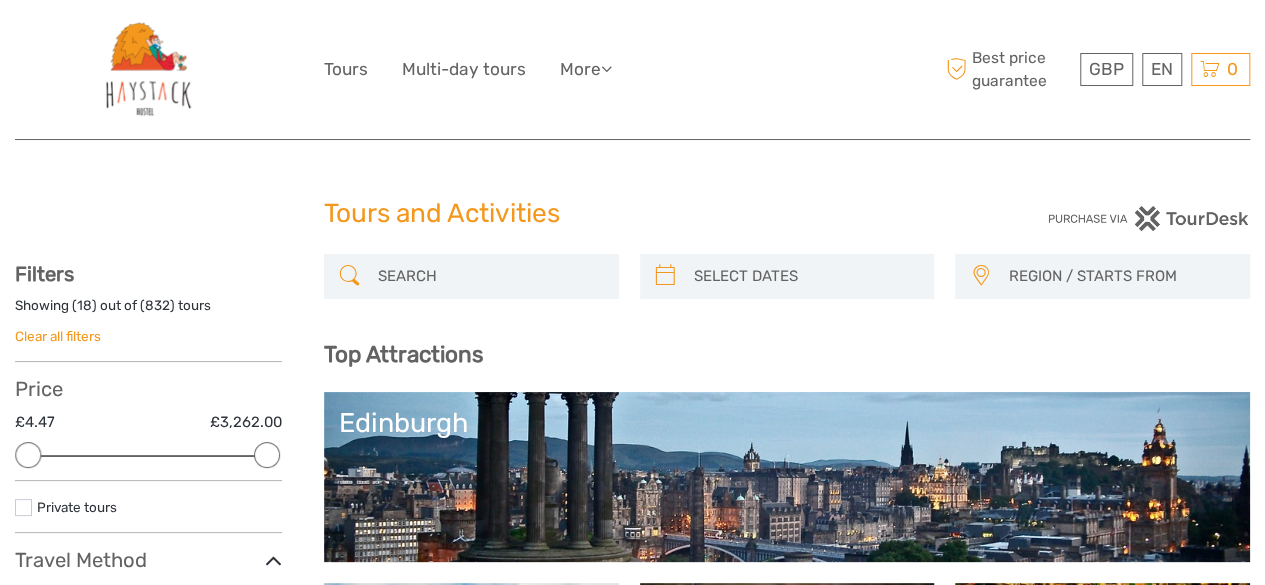 scroll, scrollTop: 0, scrollLeft: 0, axis: both 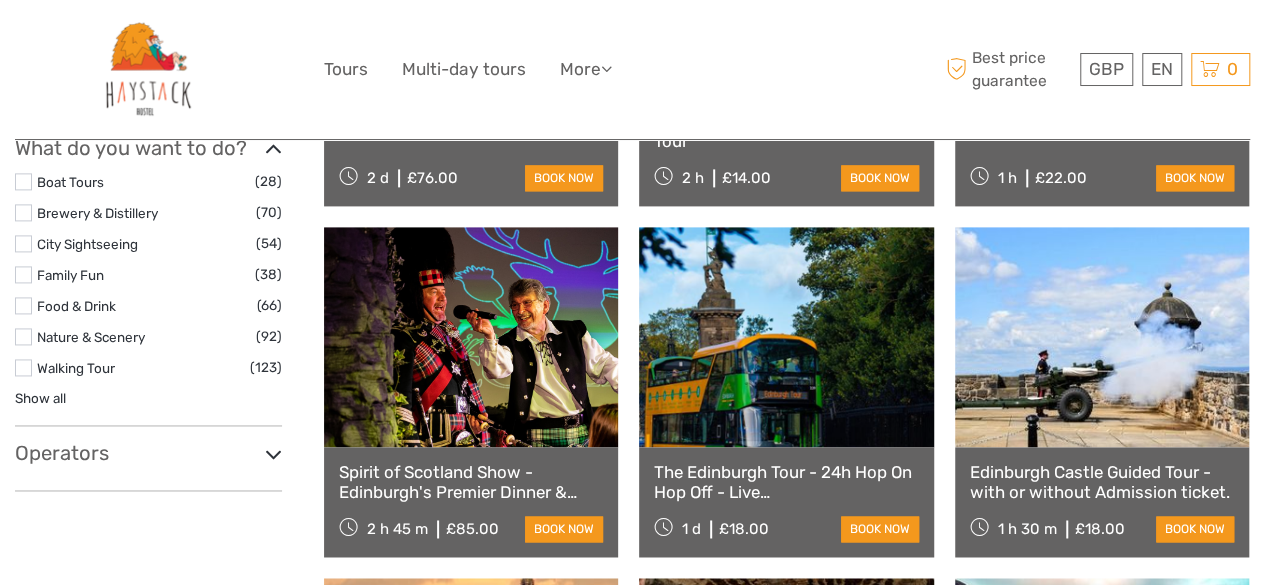 click at bounding box center (273, 454) 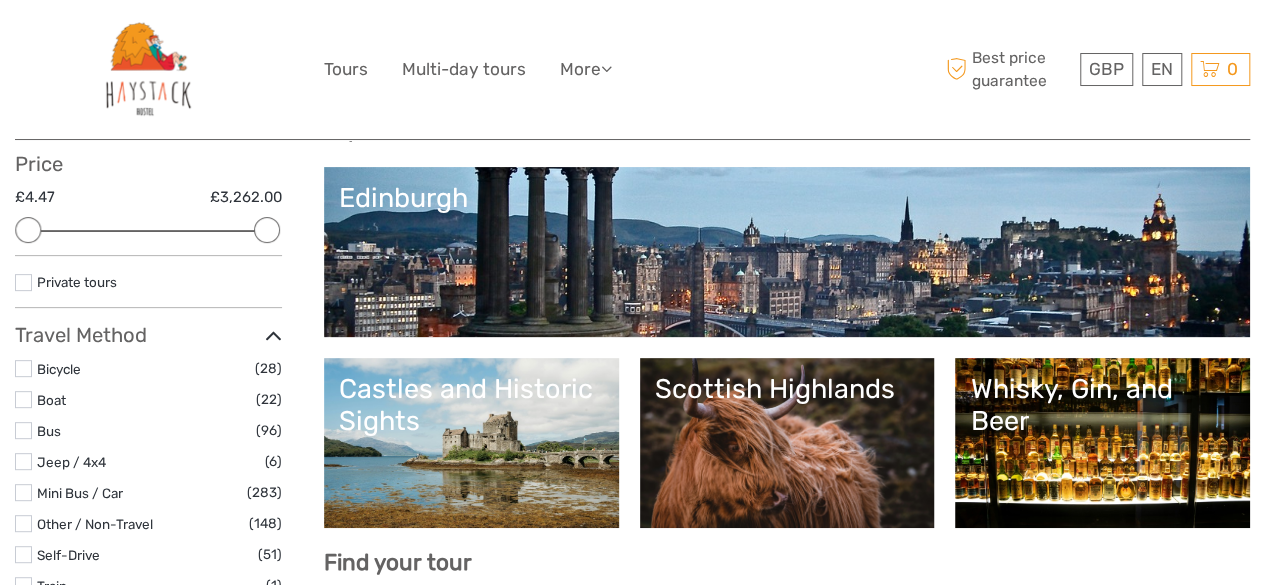 scroll, scrollTop: 300, scrollLeft: 0, axis: vertical 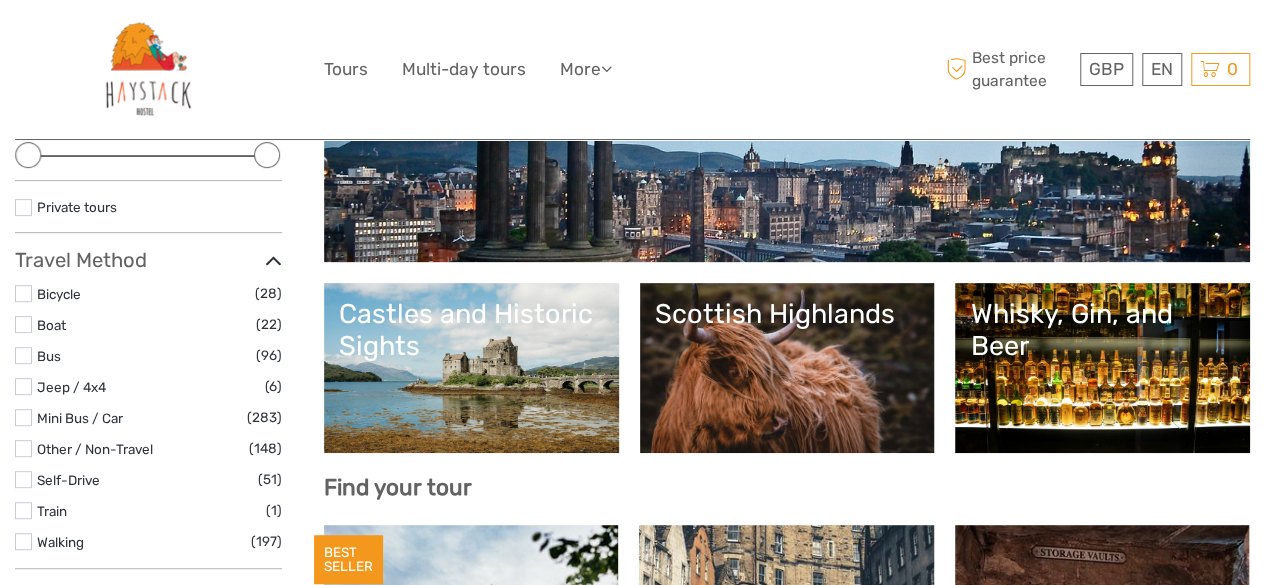 click on "Castles and Historic Sights" at bounding box center (471, 330) 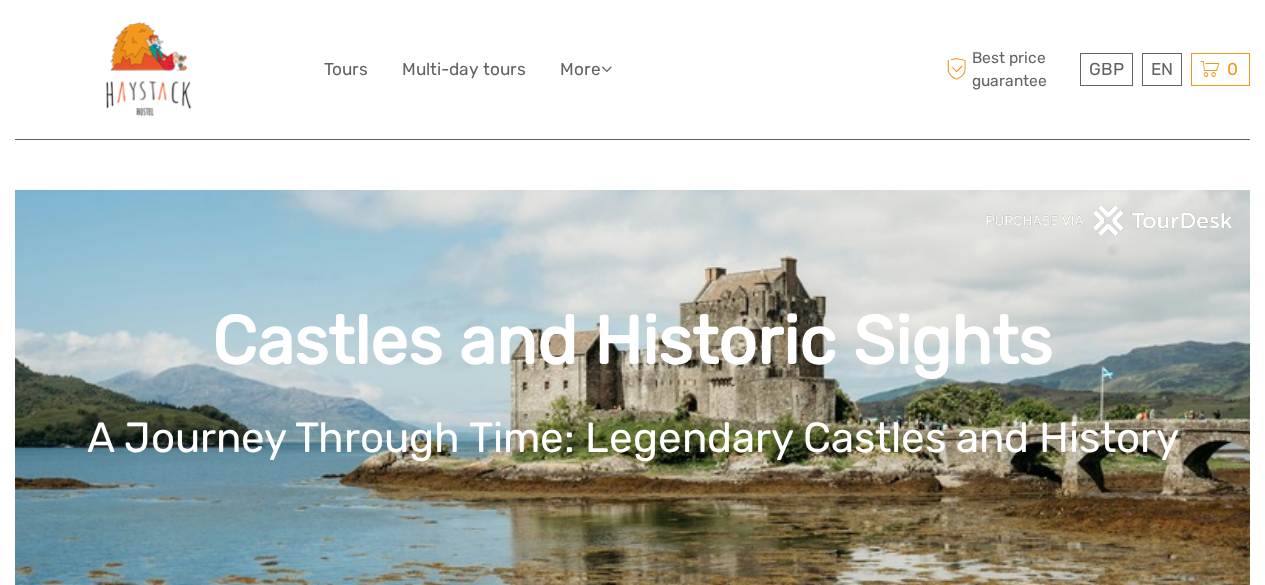scroll, scrollTop: 0, scrollLeft: 0, axis: both 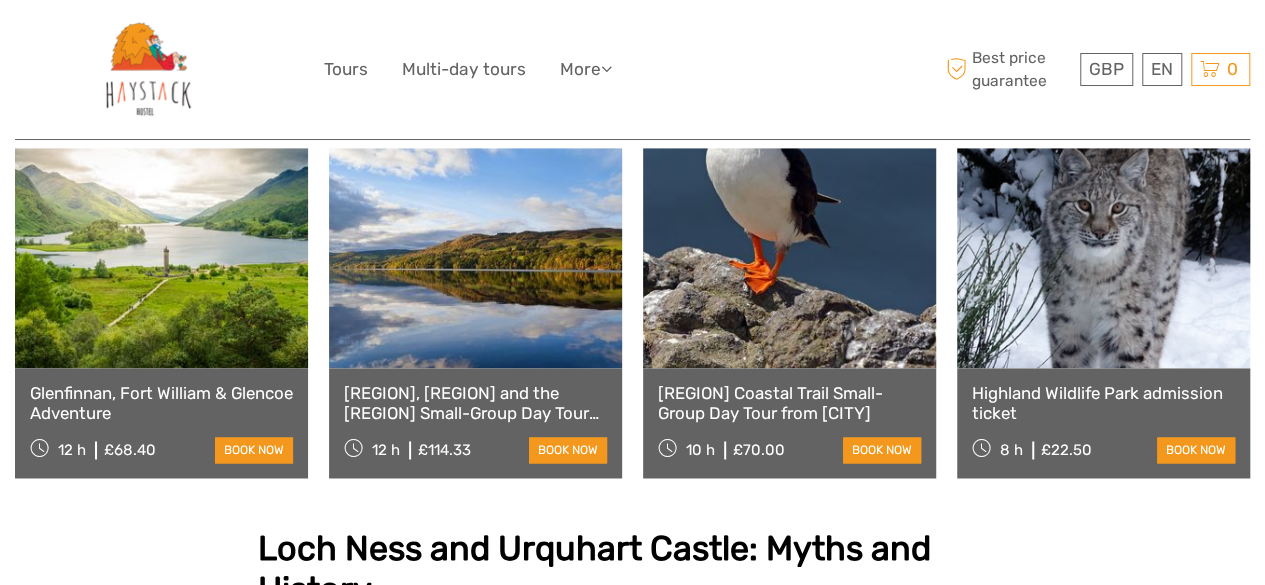 click at bounding box center [161, 258] 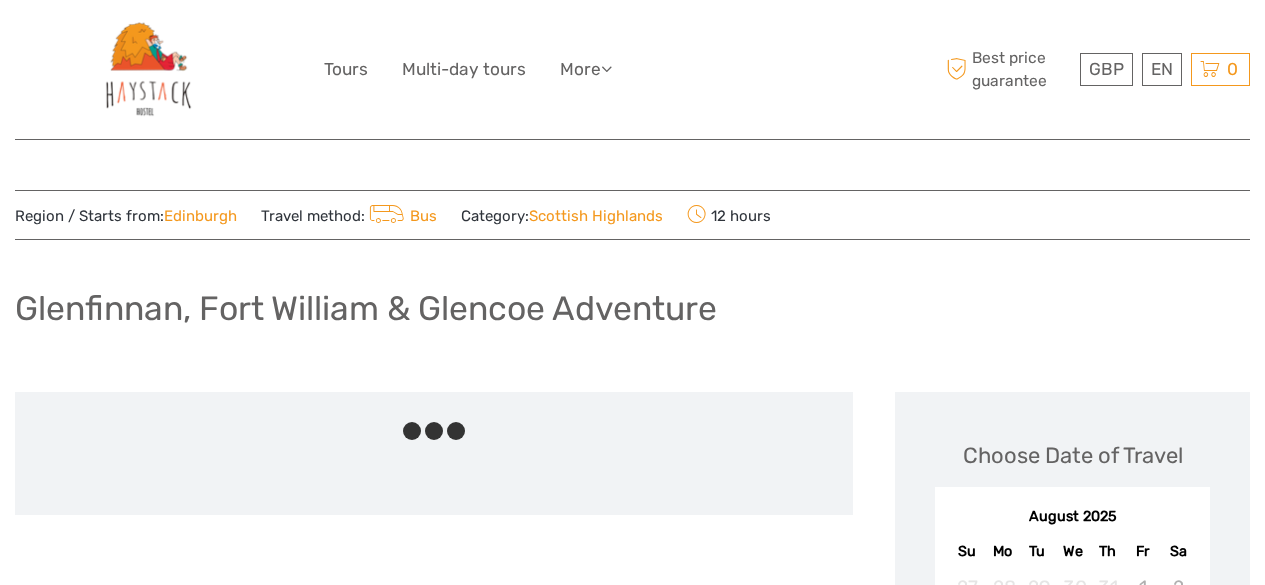 scroll, scrollTop: 0, scrollLeft: 0, axis: both 